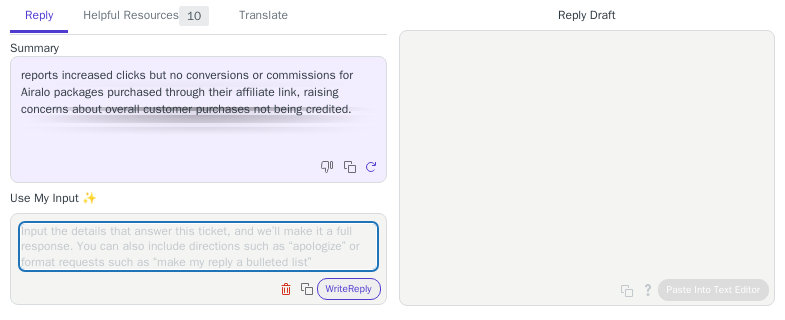 scroll, scrollTop: 0, scrollLeft: 0, axis: both 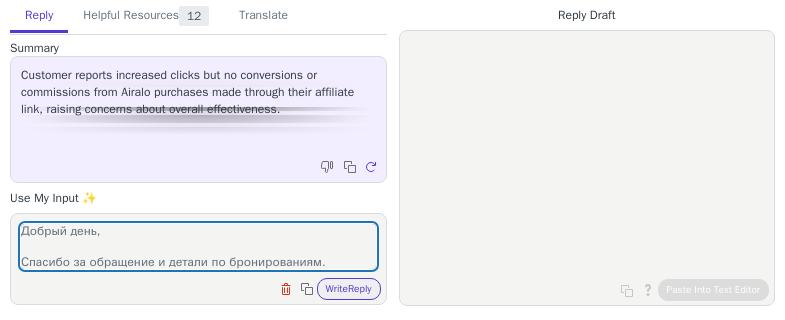 click on "Добрый день,
Спасибо за обращение и детали по бронированиям.
К сожалению, нам не удалось найти их в статистике. Можете, пожалуйста, как можно подробнее описать, как вы их осуществляли и какая была последовательность действий?" at bounding box center [198, 246] 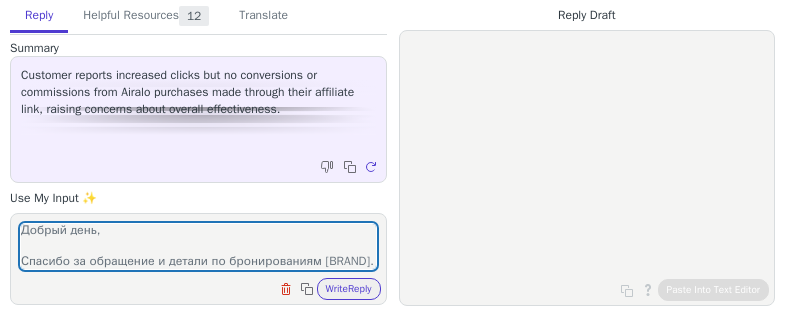 scroll, scrollTop: 17, scrollLeft: 0, axis: vertical 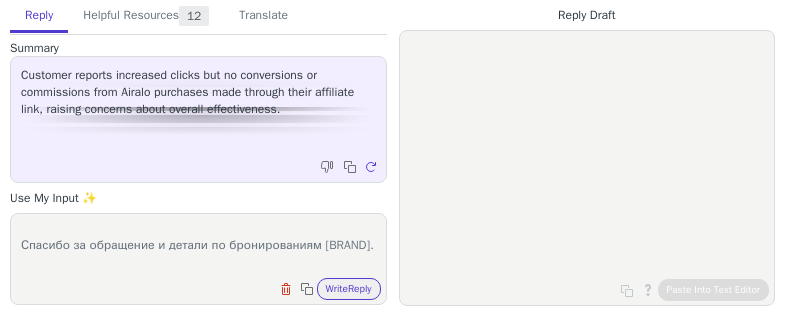 click on "Добрый день,
Спасибо за обращение и детали по бронированиям Airalo.
К сожалению, нам не удалось найти их в статистике. Можете, пожалуйста, как можно подробнее описать, как вы их осуществляли и какая была последовательность действий?" at bounding box center [198, 246] 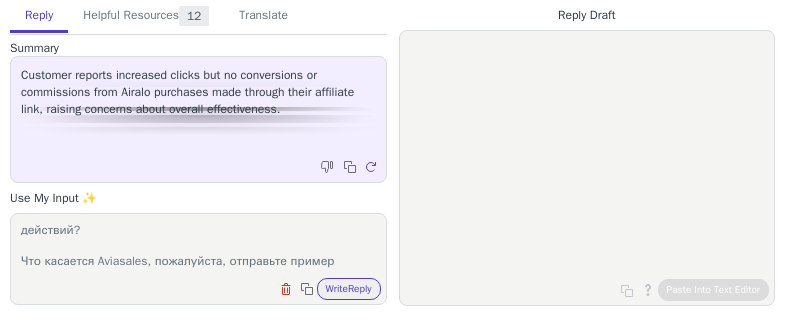 scroll, scrollTop: 125, scrollLeft: 0, axis: vertical 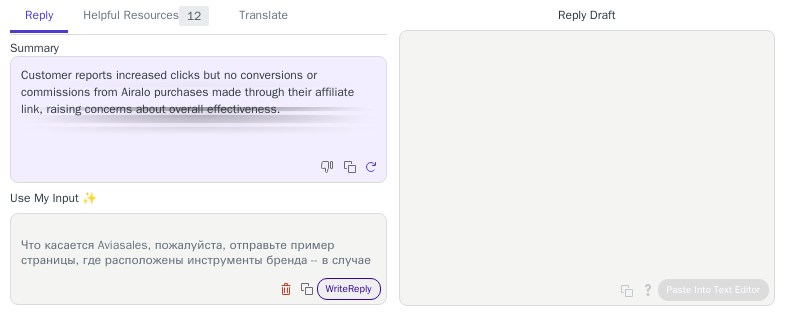 type on "Добрый день,
Спасибо за обращение и детали по бронированиям Airalo.
К сожалению, нам не удалось найти их в статистике. Можете, пожалуйста, как можно подробнее описать, как вы их осуществляли и какая была последовательность действий?
Что касается Aviasales, пожалуйста, отправьте пример страницы, где расположены инструменты бренда -- в случае с ним мы можем сделать тестовое бронирование" 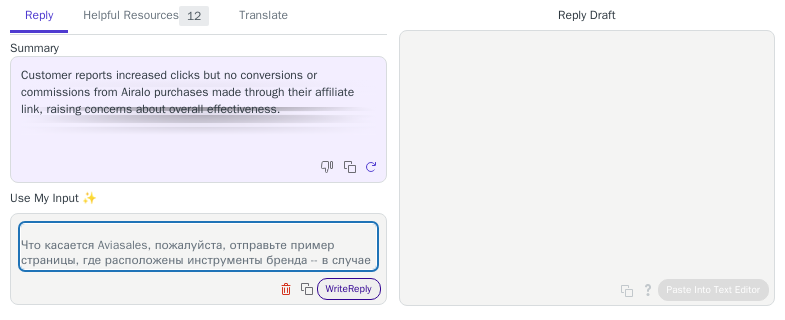 click on "Write  Reply" at bounding box center [349, 289] 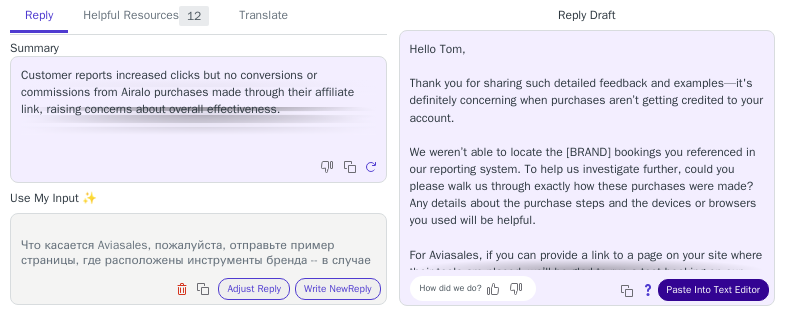 click on "Paste Into Text Editor" at bounding box center (713, 290) 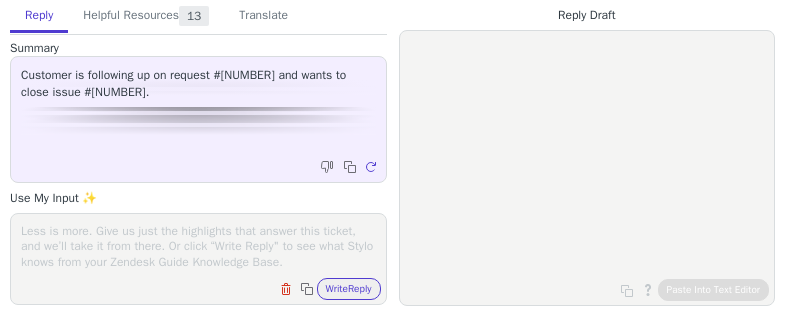 scroll, scrollTop: 0, scrollLeft: 0, axis: both 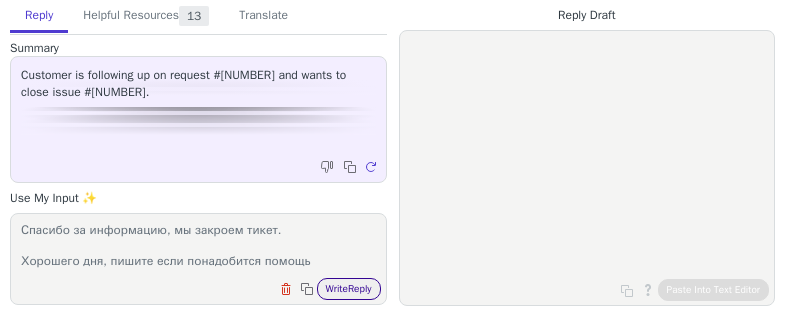 type on "Добрый день,
Спасибо за информацию, мы закроем тикет.
Хорошего дня, пишите если понадобится помощь" 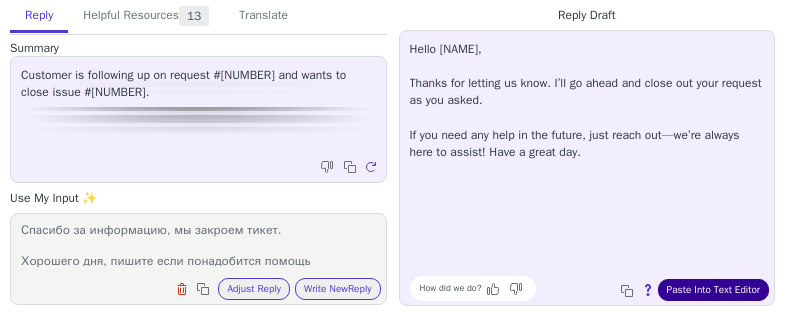 click on "Paste Into Text Editor" at bounding box center (713, 290) 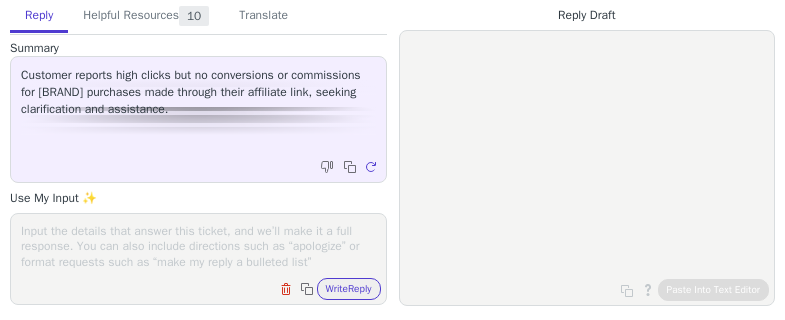 scroll, scrollTop: 0, scrollLeft: 0, axis: both 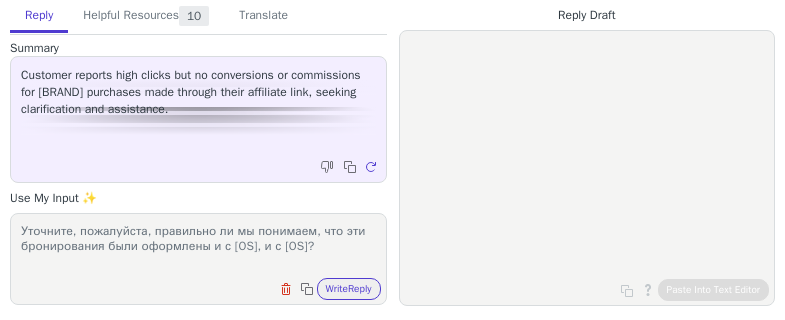click on "Уточните, пожалуйста, правильно ли мы понимаем, что эти бронирования были оформлены и с [OS], и с [OS]?" at bounding box center [198, 246] 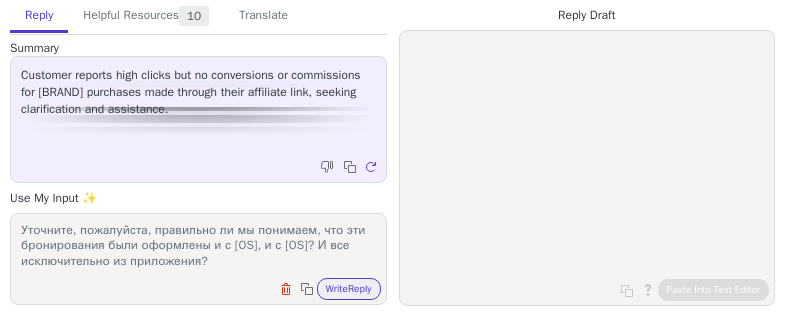 scroll, scrollTop: 0, scrollLeft: 0, axis: both 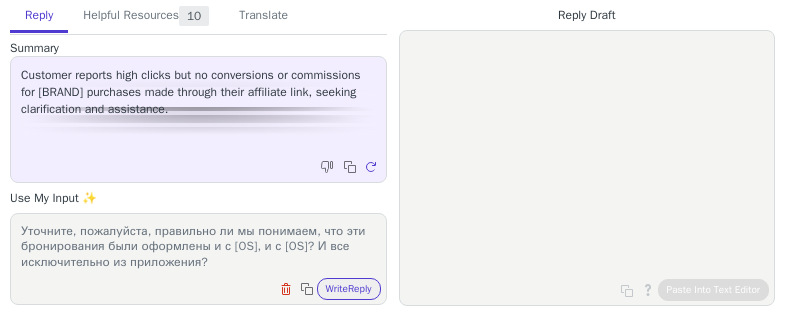 click on "Уточните, пожалуйста, правильно ли мы понимаем, что эти бронирования были оформлены и с iOS, и с Android? И все исключительно из приложения?  Clear field Copy to clipboard Write  Reply" at bounding box center (198, 259) 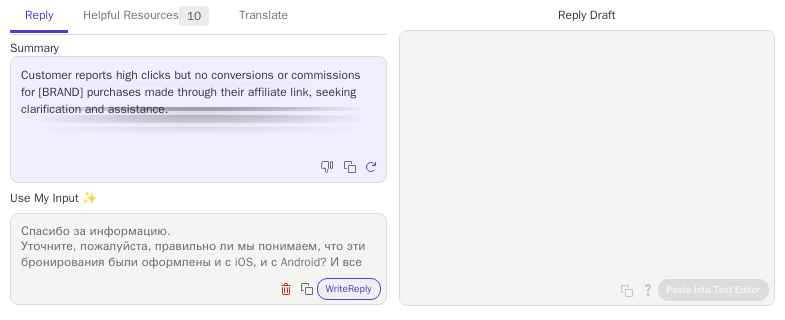 click on "Спасибо за информацию.
Уточните, пожалуйста, правильно ли мы понимаем, что эти бронирования были оформлены и с iOS, и с Android? И все исключительно из приложения?" at bounding box center (198, 246) 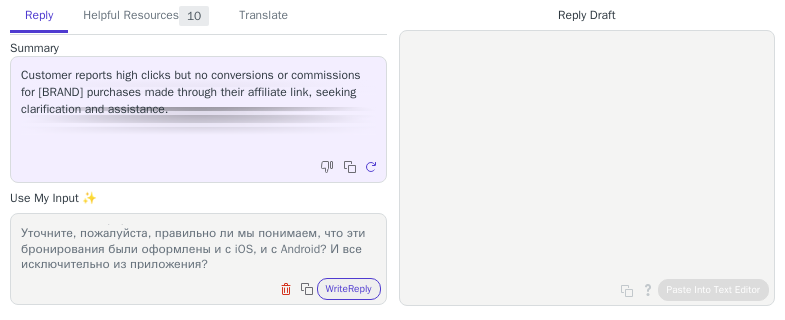 scroll, scrollTop: 17, scrollLeft: 0, axis: vertical 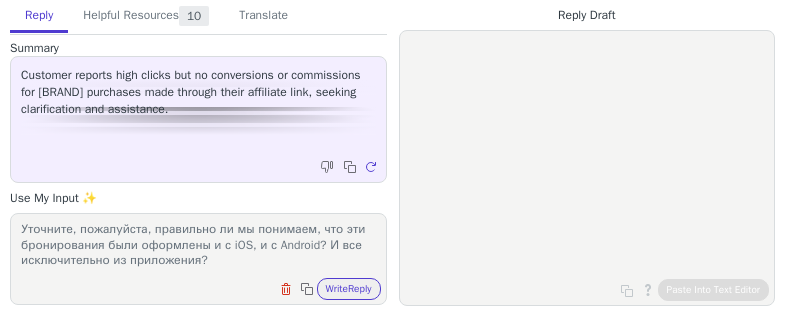 click on "Спасибо за информацию.
Уточните, пожалуйста, правильно ли мы понимаем, что эти бронирования были оформлены и с iOS, и с Android? И все исключительно из приложения?" at bounding box center (198, 246) 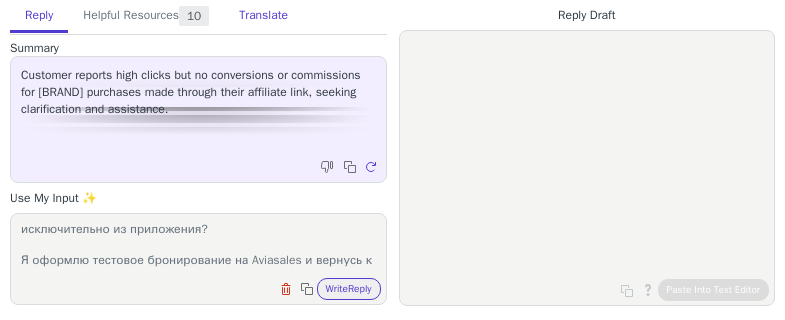 scroll, scrollTop: 63, scrollLeft: 0, axis: vertical 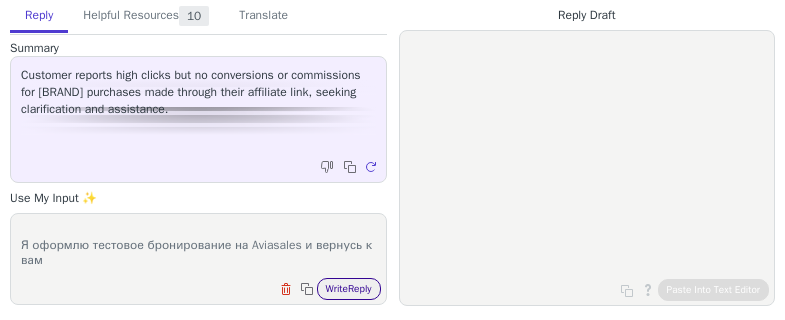 type on "Спасибо за информацию.
Уточните, пожалуйста, правильно ли мы понимаем, что эти бронирования были оформлены и с [OS], и с [OS]? И все исключительно из приложения?
Я оформлю тестовое бронирование на Aviasales и вернусь к вам" 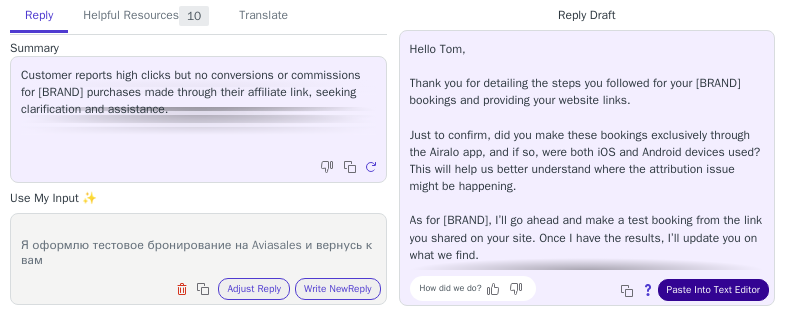 click on "Paste Into Text Editor" at bounding box center [713, 290] 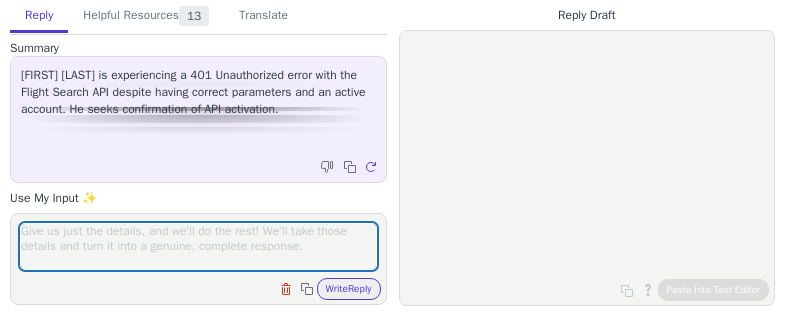 click at bounding box center (198, 246) 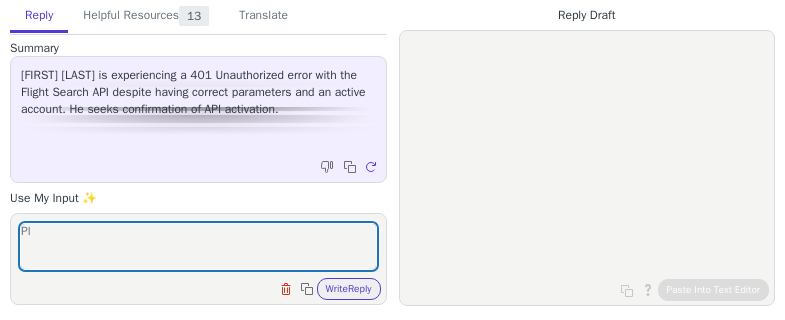 type on "P" 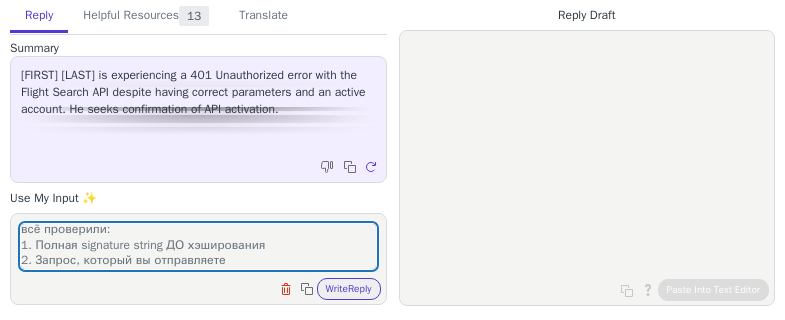 scroll, scrollTop: 109, scrollLeft: 0, axis: vertical 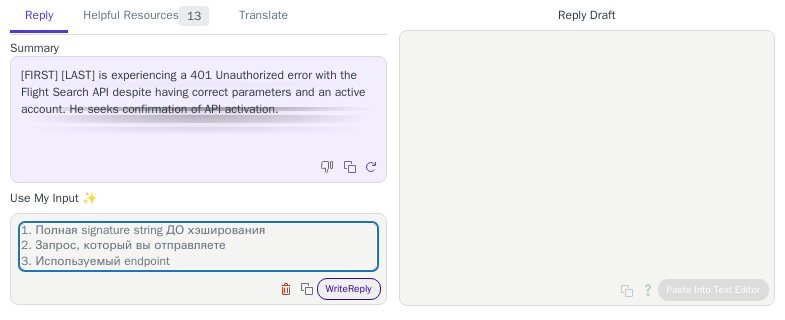 type on "Здравствуйте,
Да, у вас есть доступ к Flights Search API.
Такая ошибка обычно связана с неправильной сигнатурой. Пожалуйста, отправьте нам следующие данные, чтобы мы всё проверили:
1. Полная signature string ДО хэширования
2. Запрос, который вы отправляете
3. Используемый endpoint" 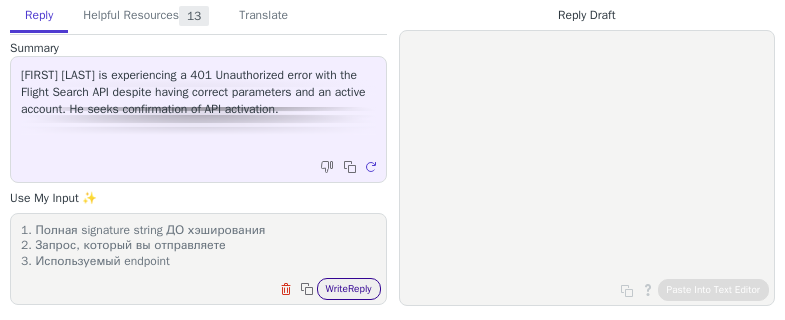 click on "Write  Reply" at bounding box center [349, 289] 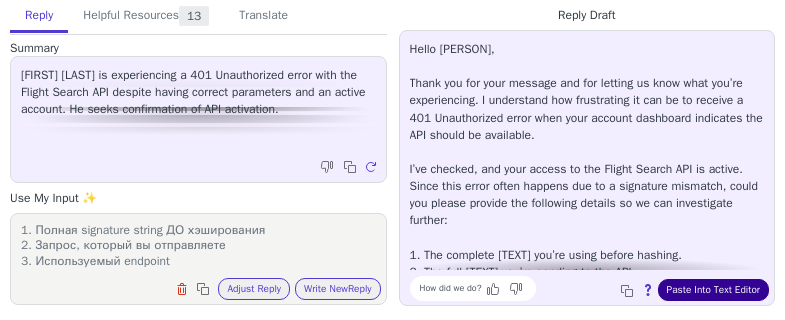 click on "Paste Into Text Editor" at bounding box center [713, 290] 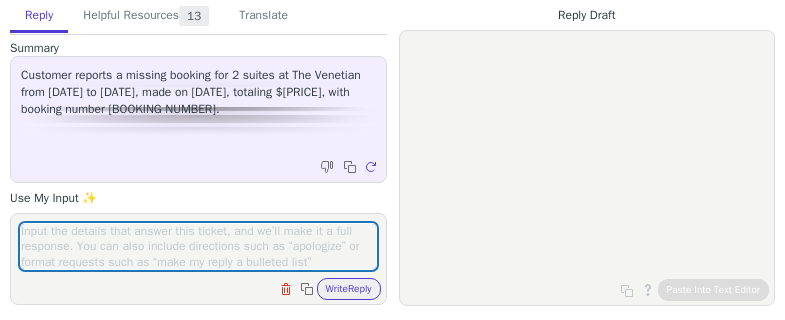 scroll, scrollTop: 0, scrollLeft: 0, axis: both 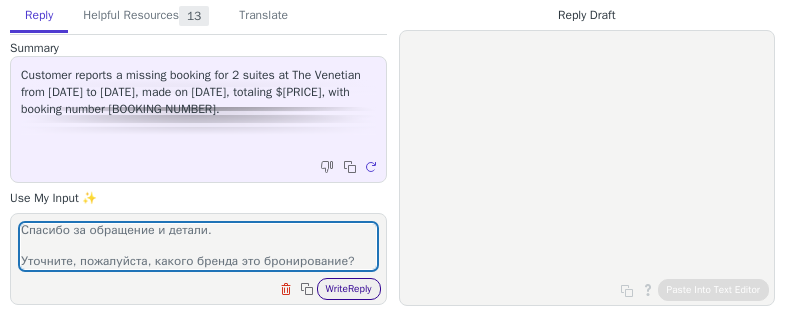 type on "Добрый день,
Спасибо за обращение и детали.
Уточните, пожалуйста, какого бренда это бронирование?" 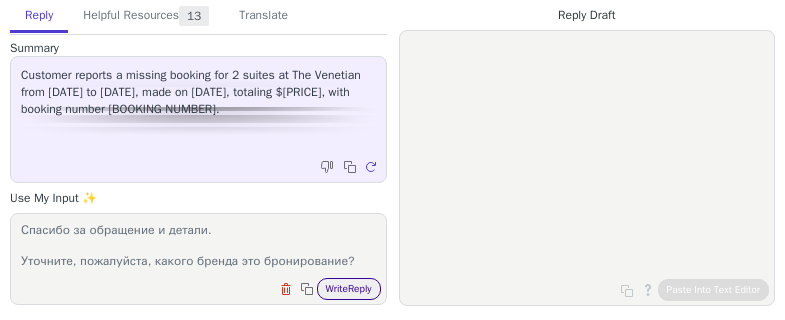 click on "Write  Reply" at bounding box center [349, 289] 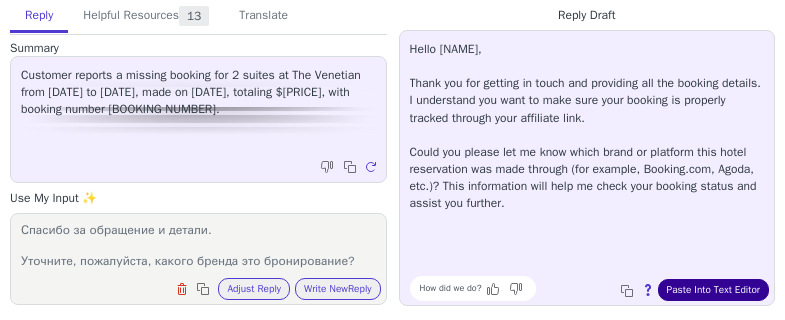 click on "Paste Into Text Editor" at bounding box center (713, 290) 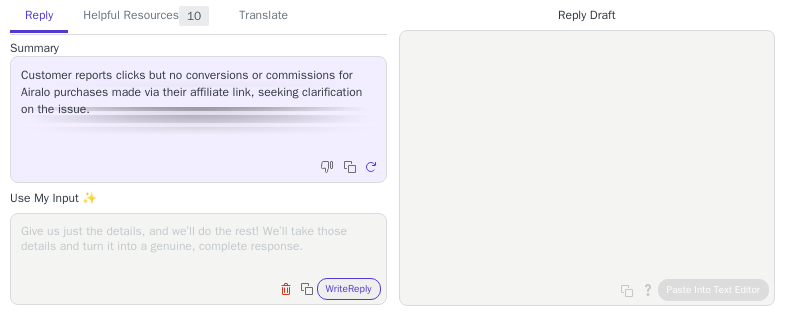scroll, scrollTop: 0, scrollLeft: 0, axis: both 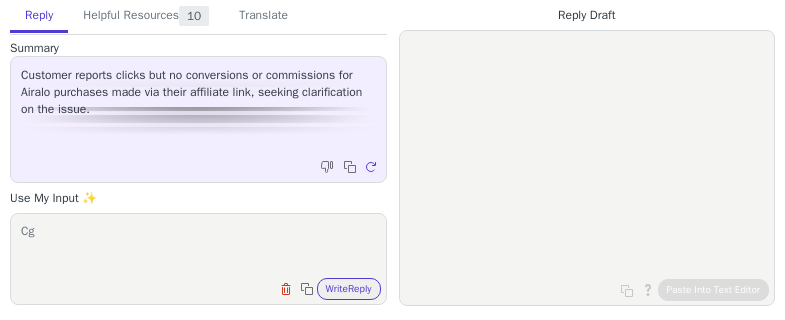 type on "C" 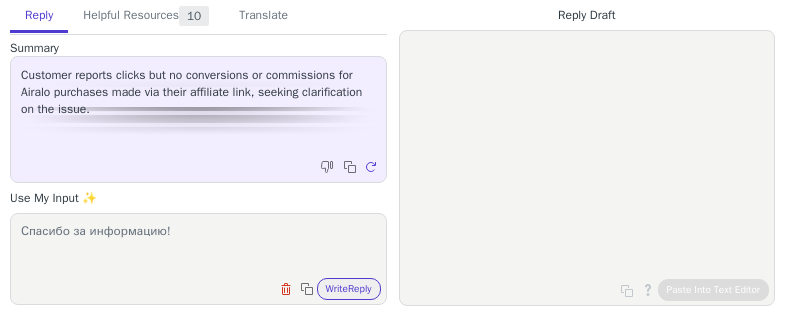 scroll, scrollTop: 1, scrollLeft: 0, axis: vertical 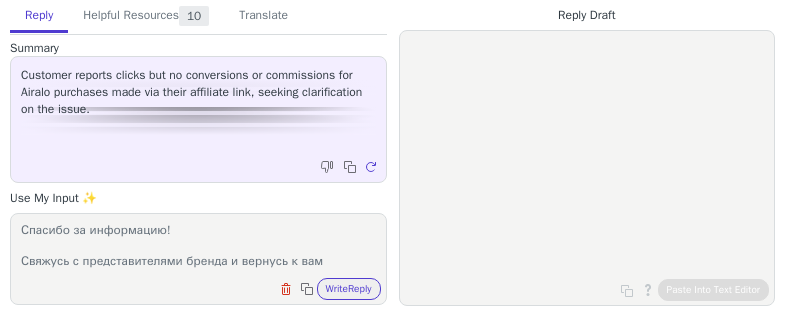 click on "Спасибо за информацию!
Свяжусь с представителями бренда и вернусь к вам" at bounding box center [198, 246] 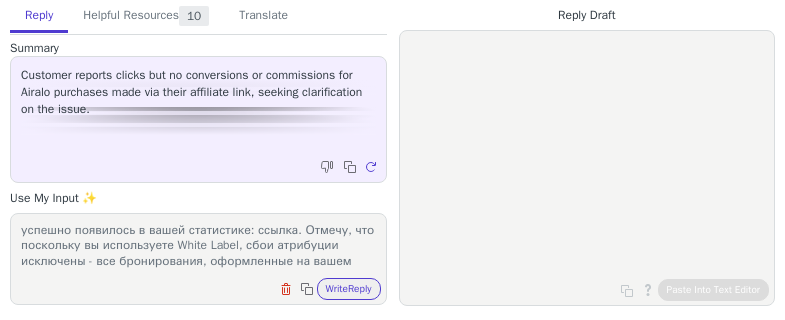 scroll, scrollTop: 94, scrollLeft: 0, axis: vertical 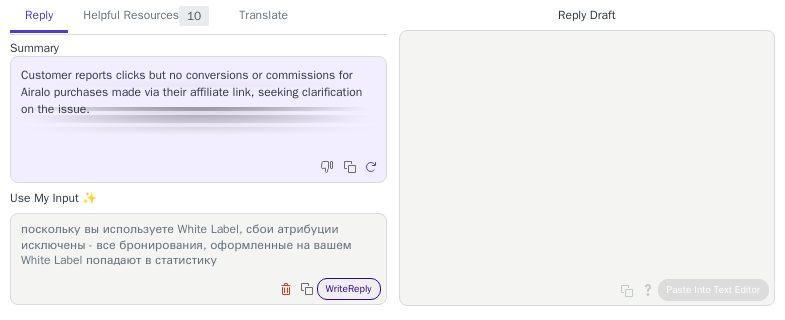 type on "Спасибо за информацию!
Свяжусь с представителями бренда и вернусь к вам.
Тем временем моё тестовое бронирование Aviasales успешно появилось в вашей статистике: ссылка. Отмечу, что поскольку вы используете White Label, сбои атрибуции исключены - все бронирования, оформленные на вашем White Label попадают в статистику" 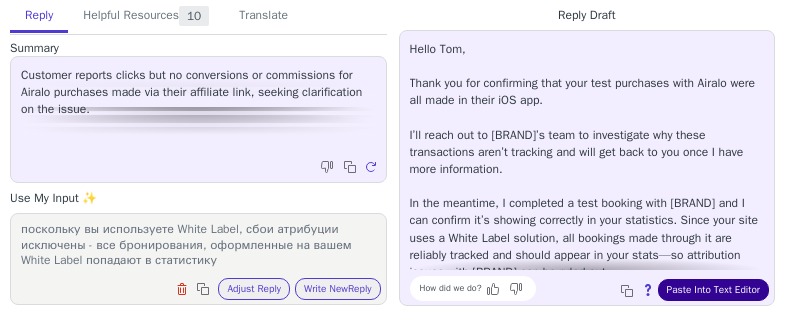 click on "Paste Into Text Editor" at bounding box center (713, 290) 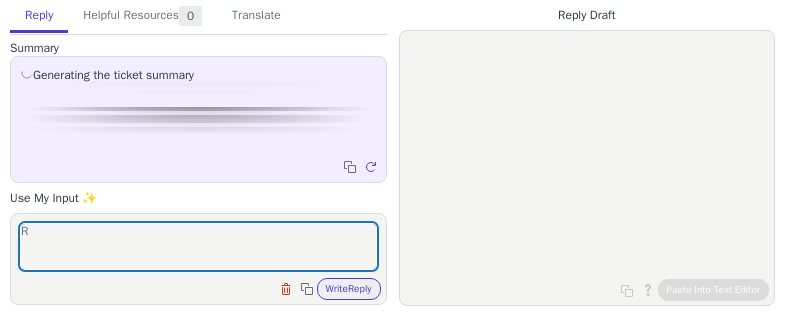type on "R" 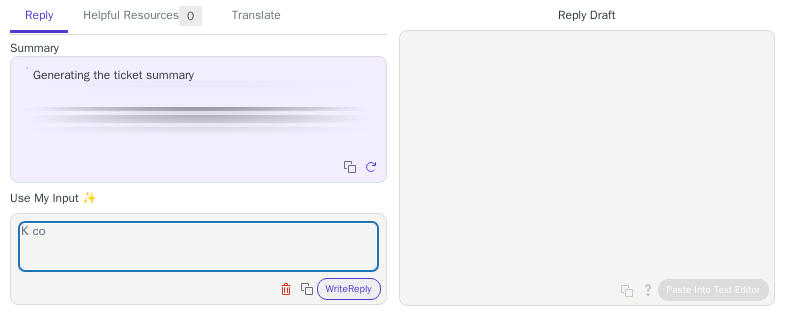 scroll, scrollTop: 0, scrollLeft: 0, axis: both 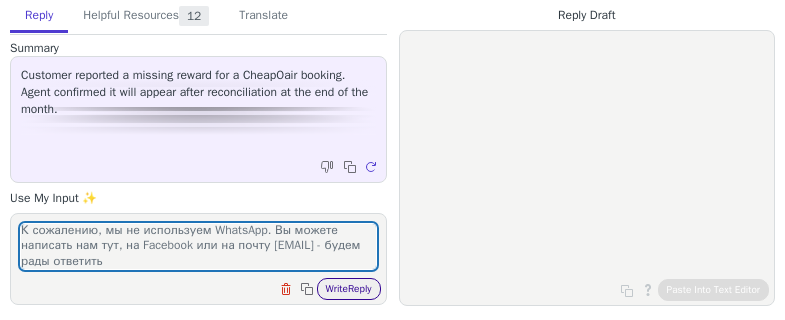 type on "К сожалению, мы не используем WhatsApp. Вы можете написать нам тут, на Facebook или на почту [EMAIL] - будем рады ответить" 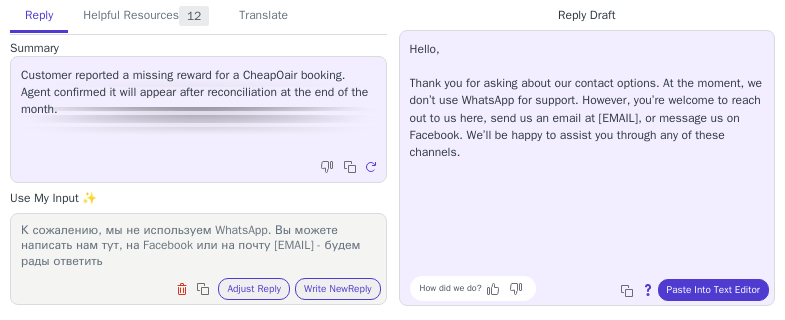 drag, startPoint x: 688, startPoint y: 153, endPoint x: 394, endPoint y: 95, distance: 299.66647 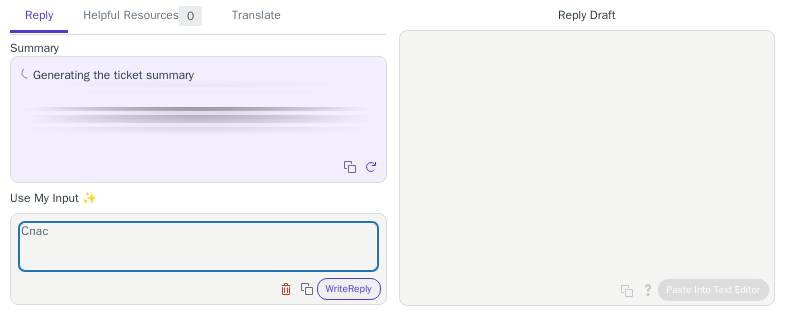 scroll, scrollTop: 0, scrollLeft: 0, axis: both 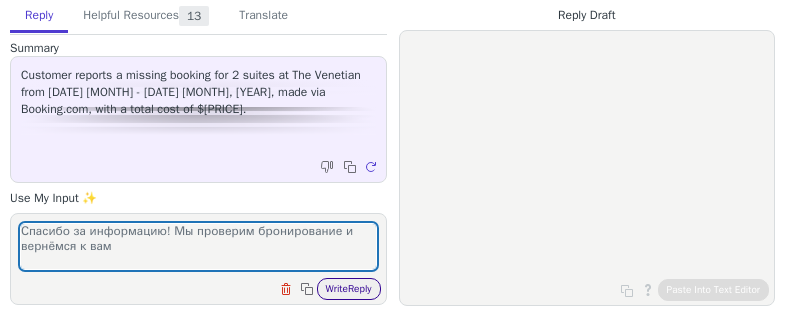 type on "Спасибо за информацию! Мы проверим бронирование и вернёмся к вам" 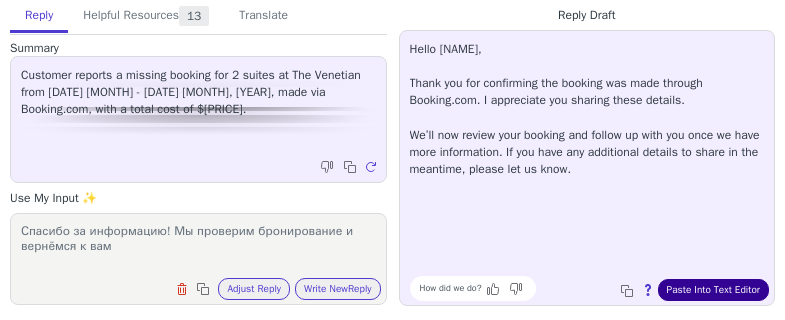 click on "Paste Into Text Editor" at bounding box center (713, 290) 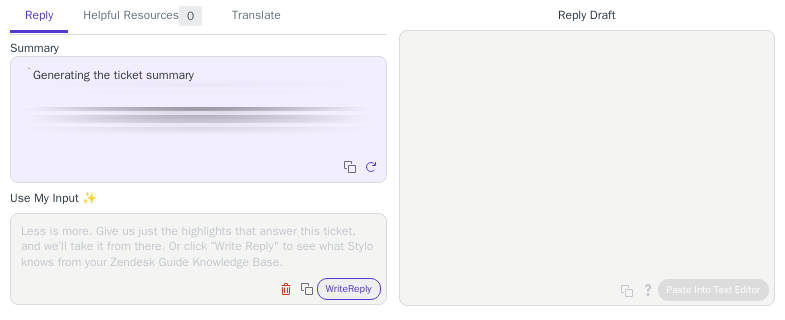 scroll, scrollTop: 0, scrollLeft: 0, axis: both 